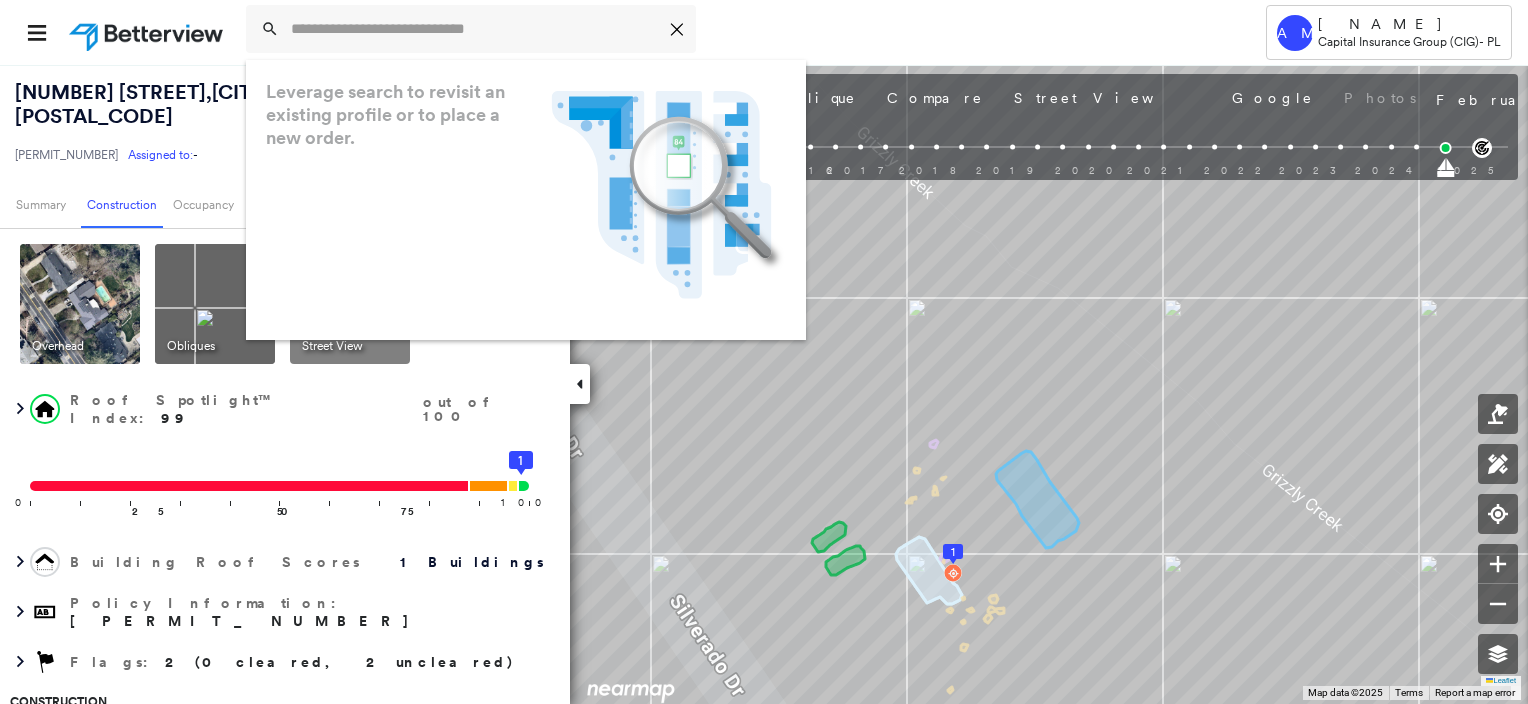 scroll, scrollTop: 0, scrollLeft: 0, axis: both 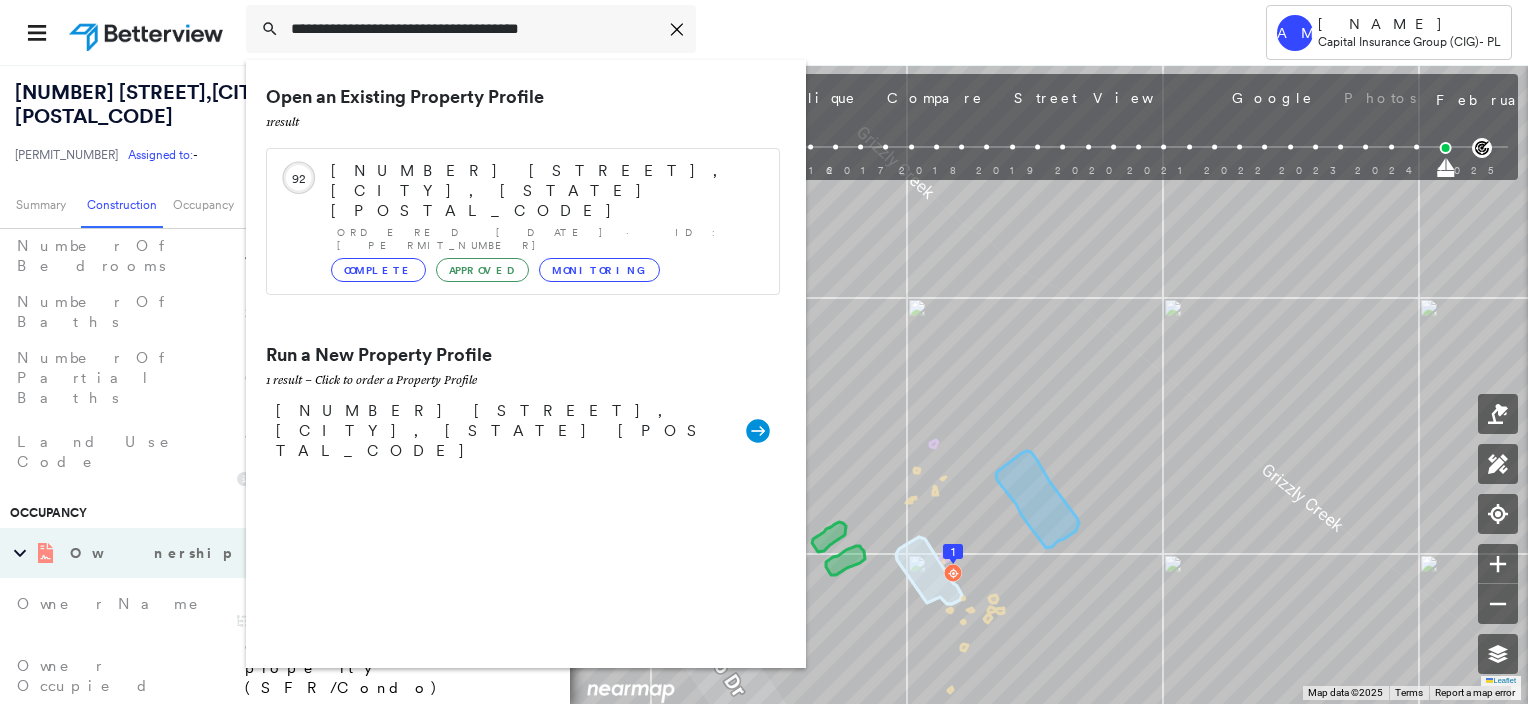 type on "**********" 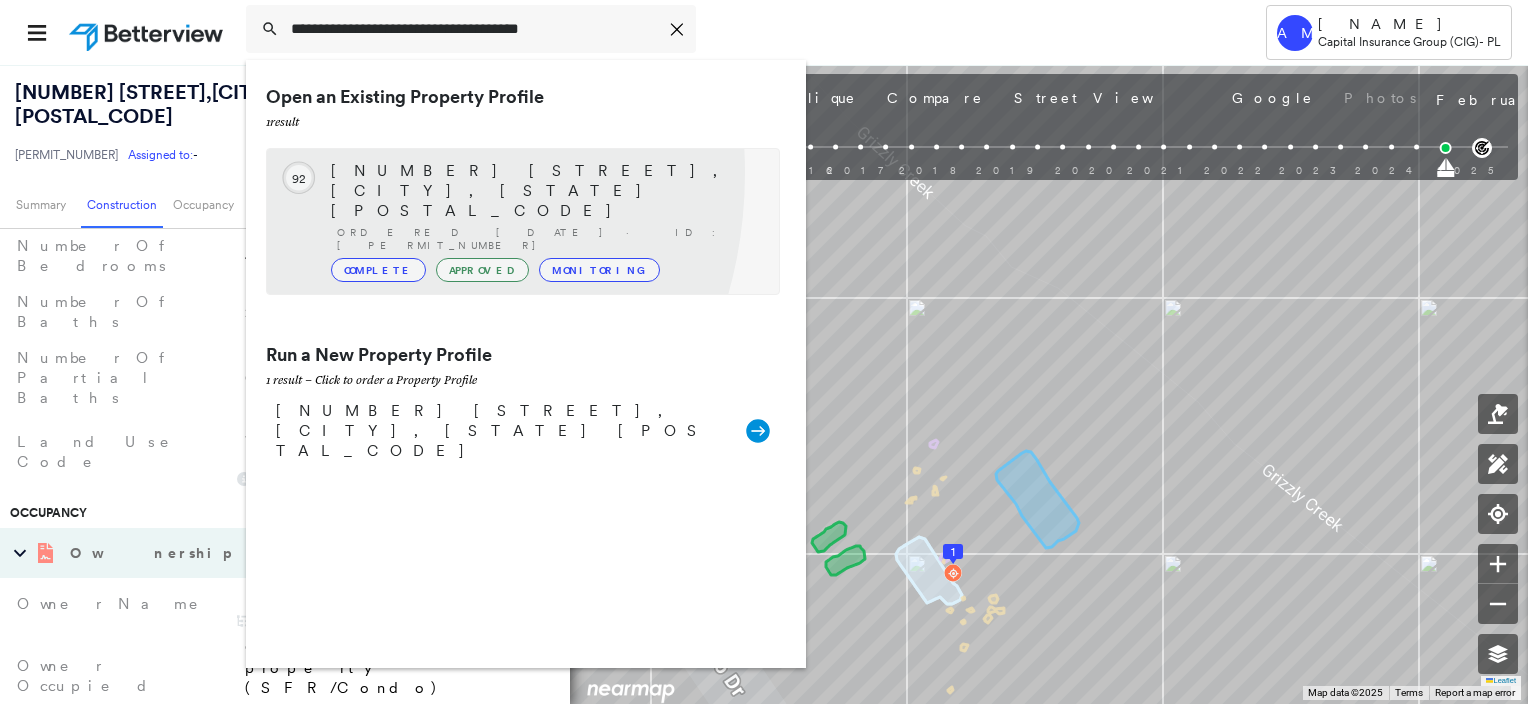 click on "92" 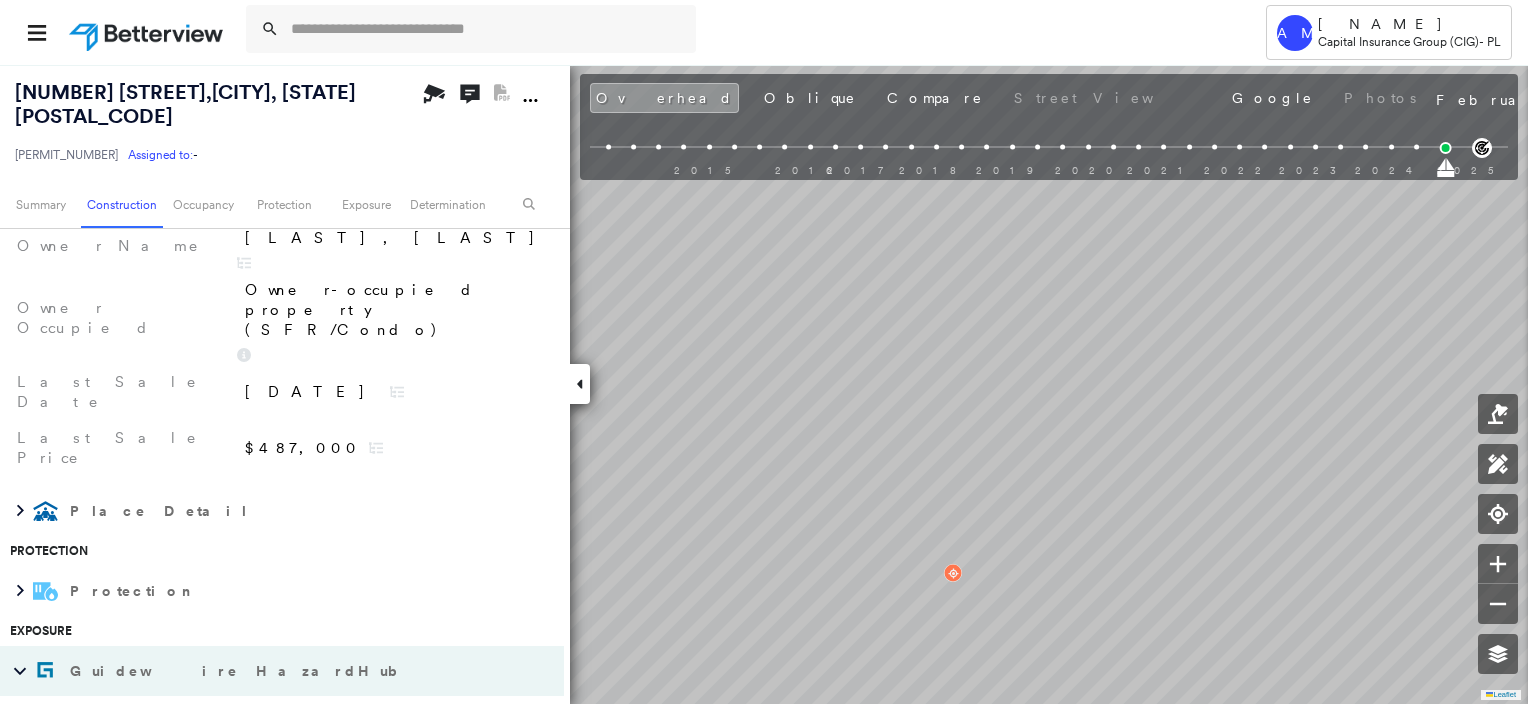 scroll, scrollTop: 761, scrollLeft: 0, axis: vertical 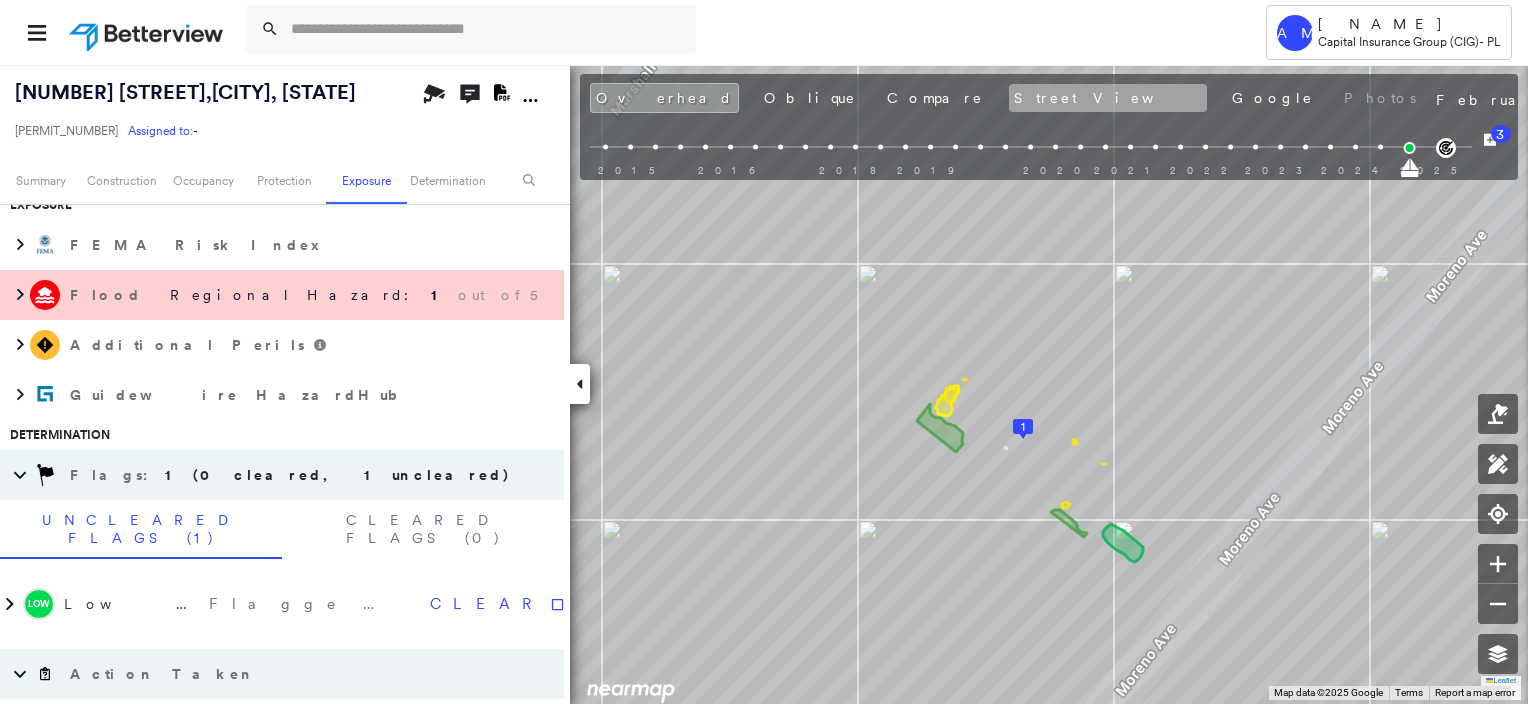 click on "Street View" at bounding box center (1108, 98) 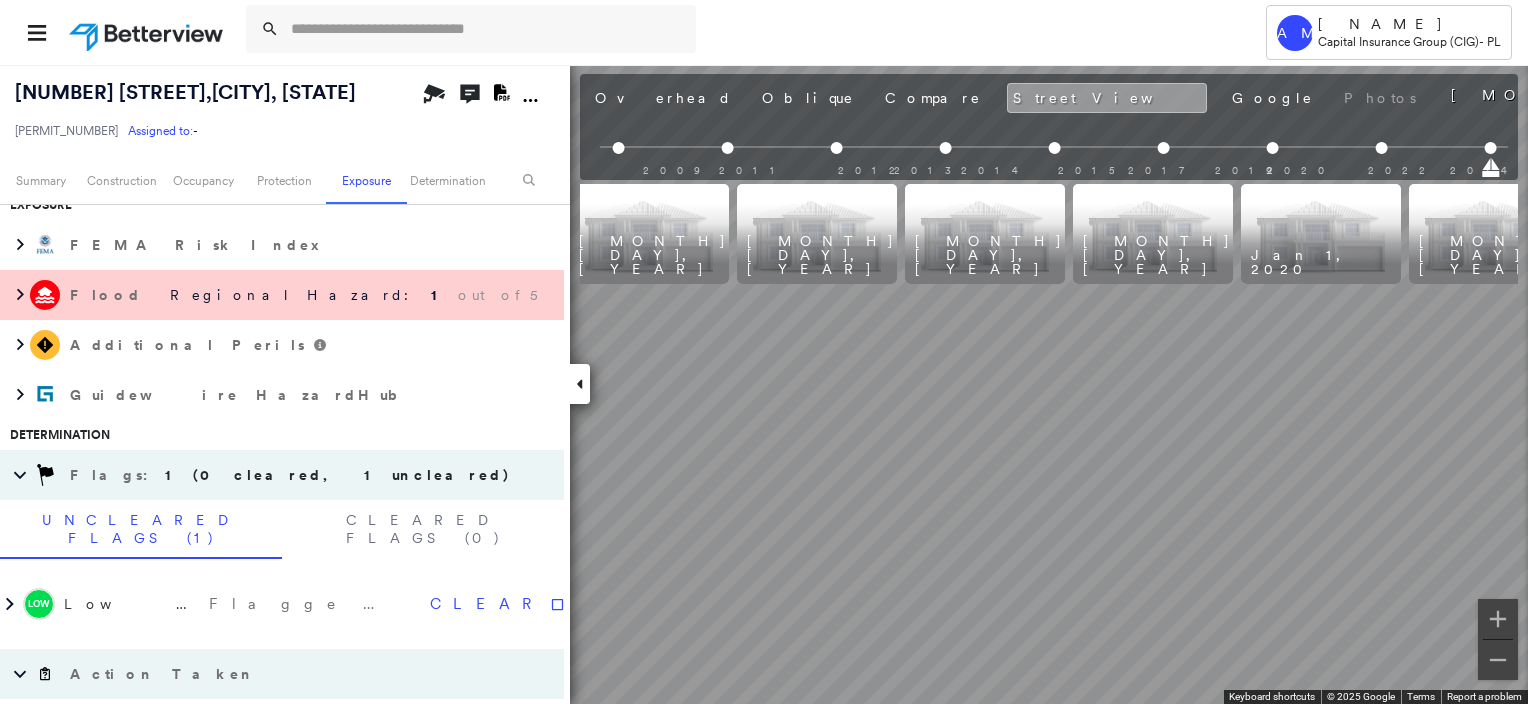 scroll, scrollTop: 0, scrollLeft: 0, axis: both 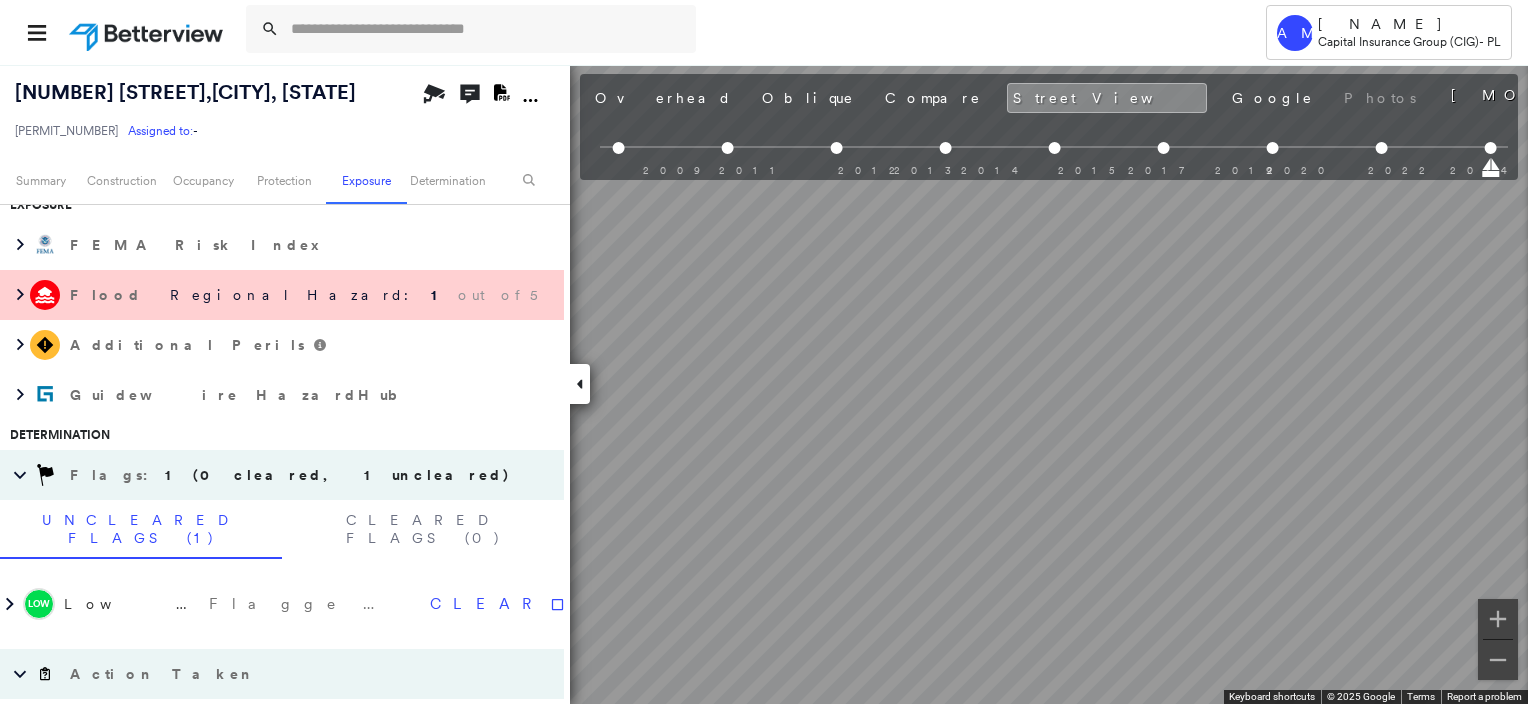 click on "[COMPANY] [NAME] [COMPANY] ([ABBR]) - PL [NUMBER] [STREET], [CITY], [STATE] [POSTAL_CODE] [PERMIT_NUMBER] Assigned to: - Assigned to: - [PERMIT_NUMBER] Assigned to: - Open Comments Download PDF Report Summary Construction Occupancy Protection Exposure Determination Overhead Obliques Street View Roof Spotlight™ Index : 92 out of 100 0 100 25 50 75 1 Building Roof Scores 1 Buildings Policy Information : [PERMIT_NUMBER] Flags : 1 (0 cleared, 1 uncleared) Construction Roof Spotlights : Ponding, Staining, Overhang, Skylight Property Features : Car Roof Size & Shape : 1 building - Flat | Roof Coating Assessor and MLS Details BuildZoom - Building Permit Data and Analysis Protection Protection Exposure FEMA Risk Index Flood Regional Hazard: 1 out of 5 Additional Perils Guidewire HazardHub Determination Flags : 1 (0 cleared, 1 uncleared) Uncleared Flags (1) Cleared Flags (0) Low Low Priority Flagged [DATE] Clear Action Taken New Entry History General Save 3" at bounding box center (764, 352) 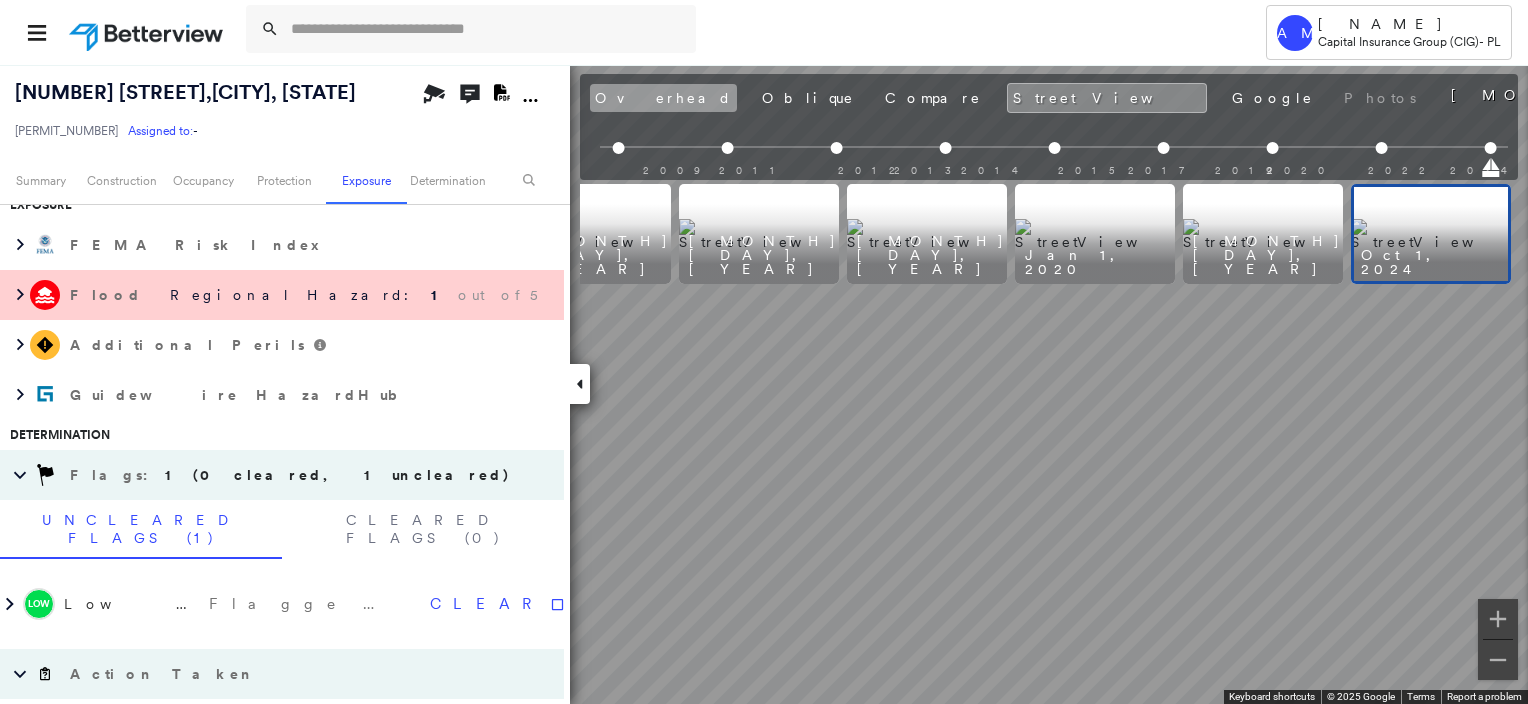 click on "Overhead" at bounding box center (663, 98) 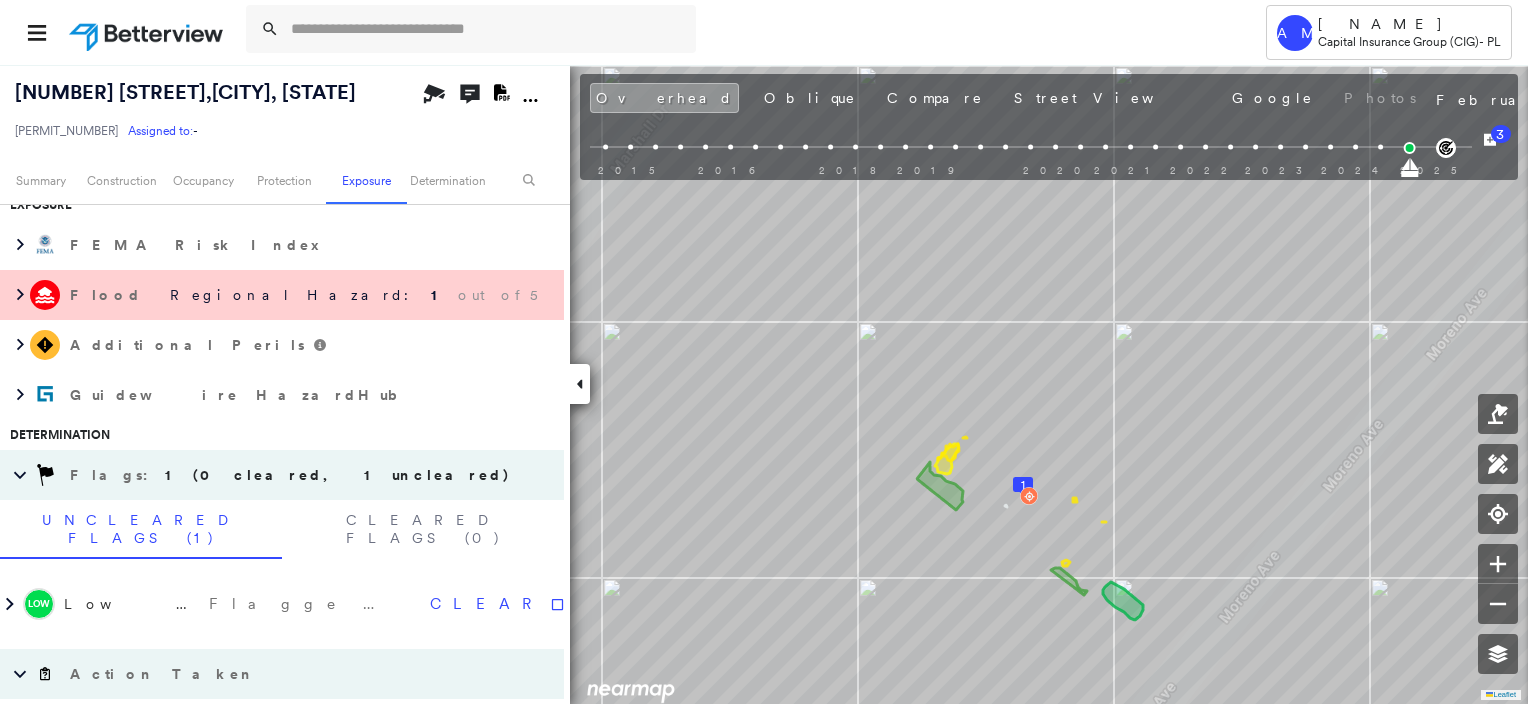 scroll, scrollTop: 0, scrollLeft: 0, axis: both 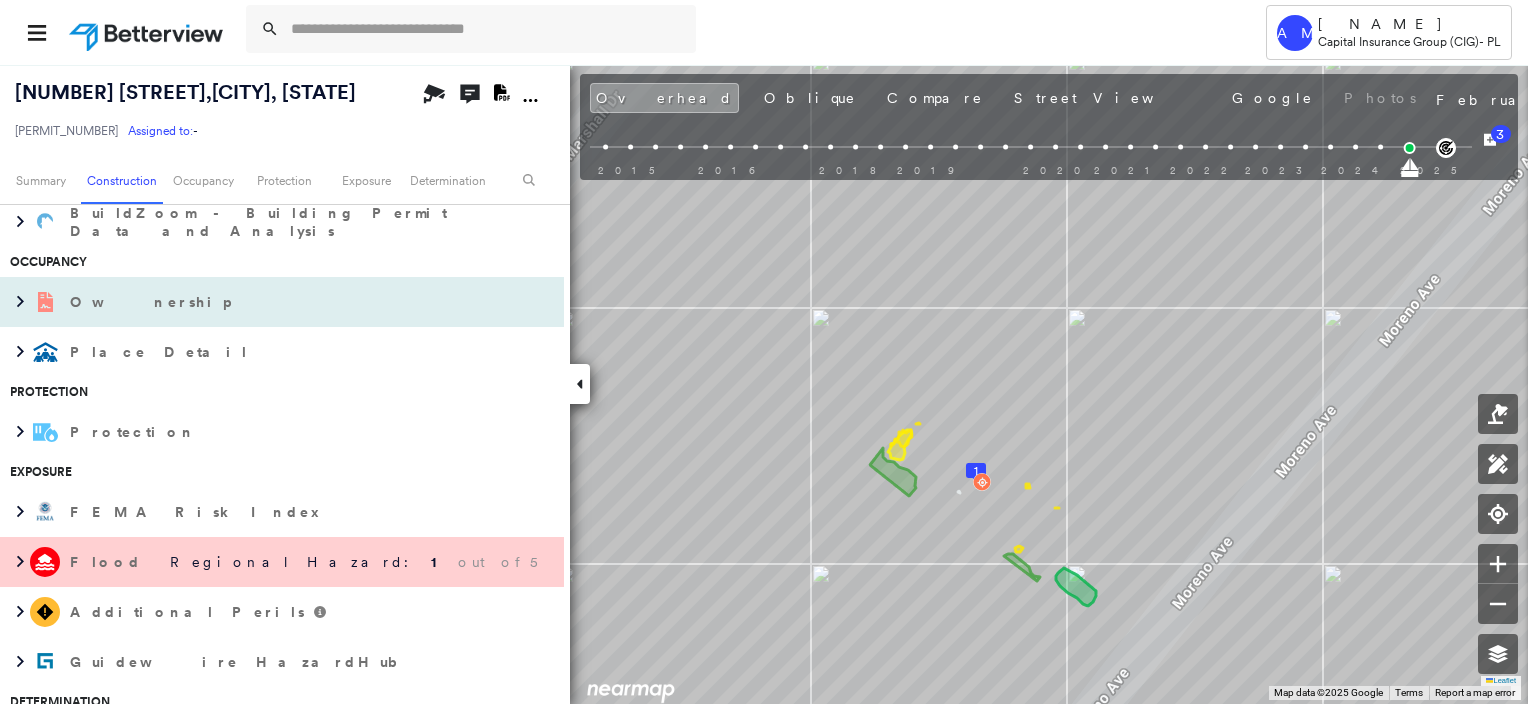 click on "Ownership" at bounding box center (152, 302) 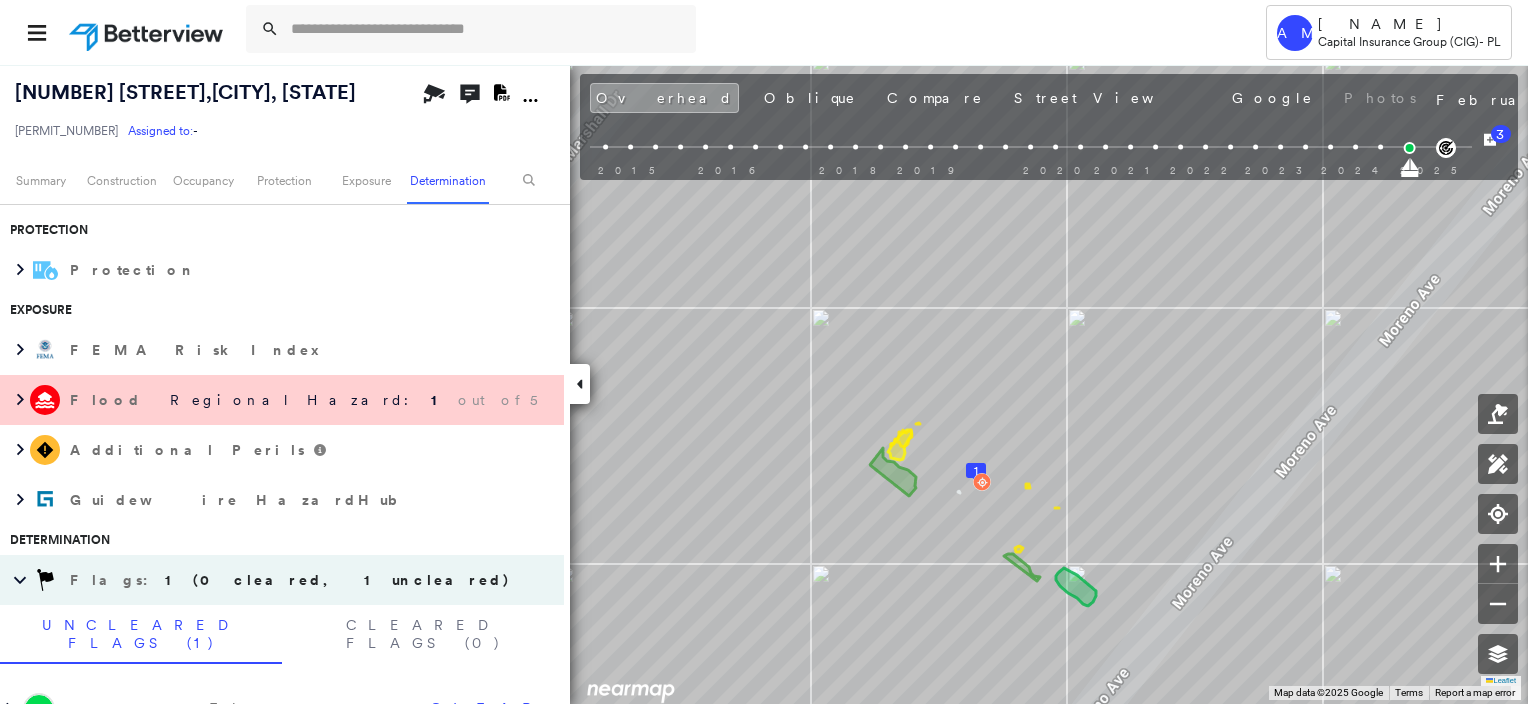 scroll, scrollTop: 1103, scrollLeft: 0, axis: vertical 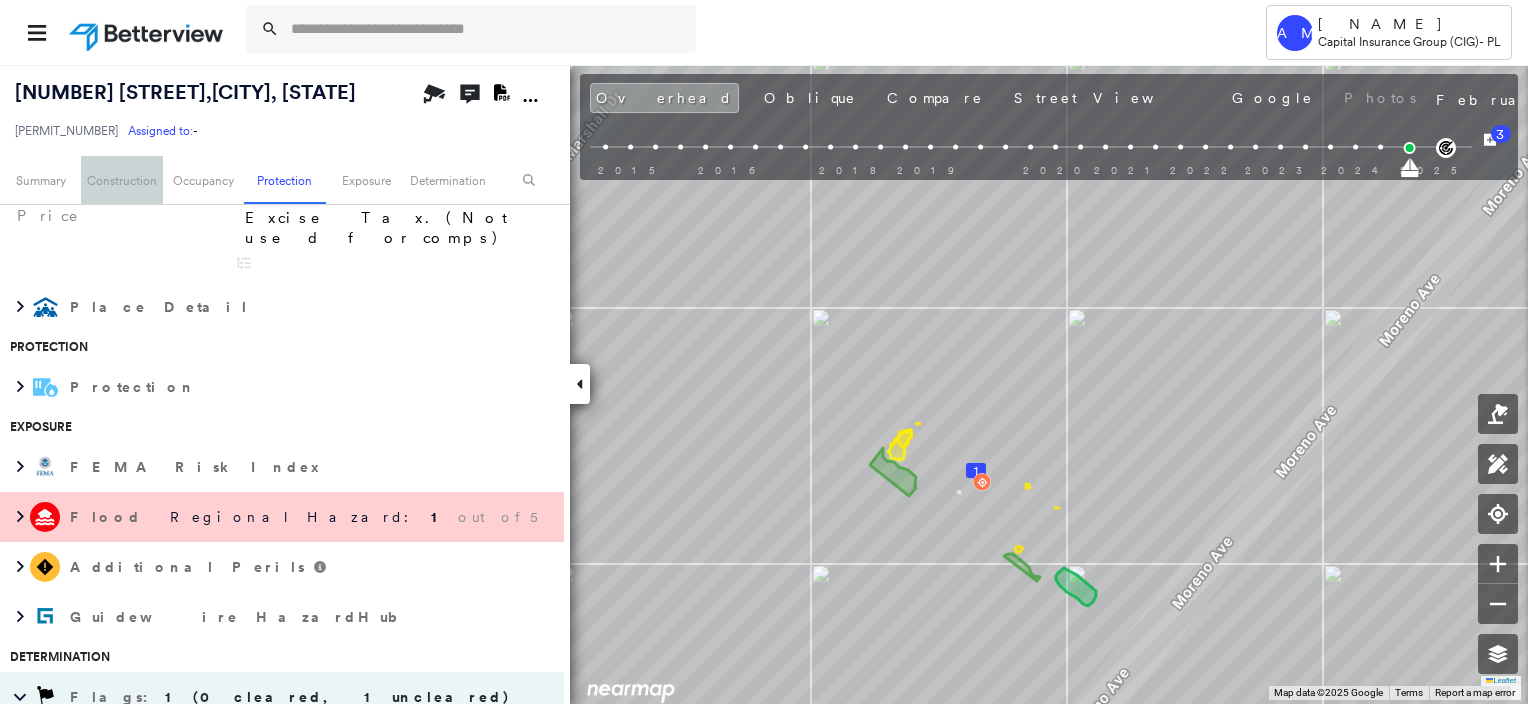 click on "Construction" at bounding box center (121, 180) 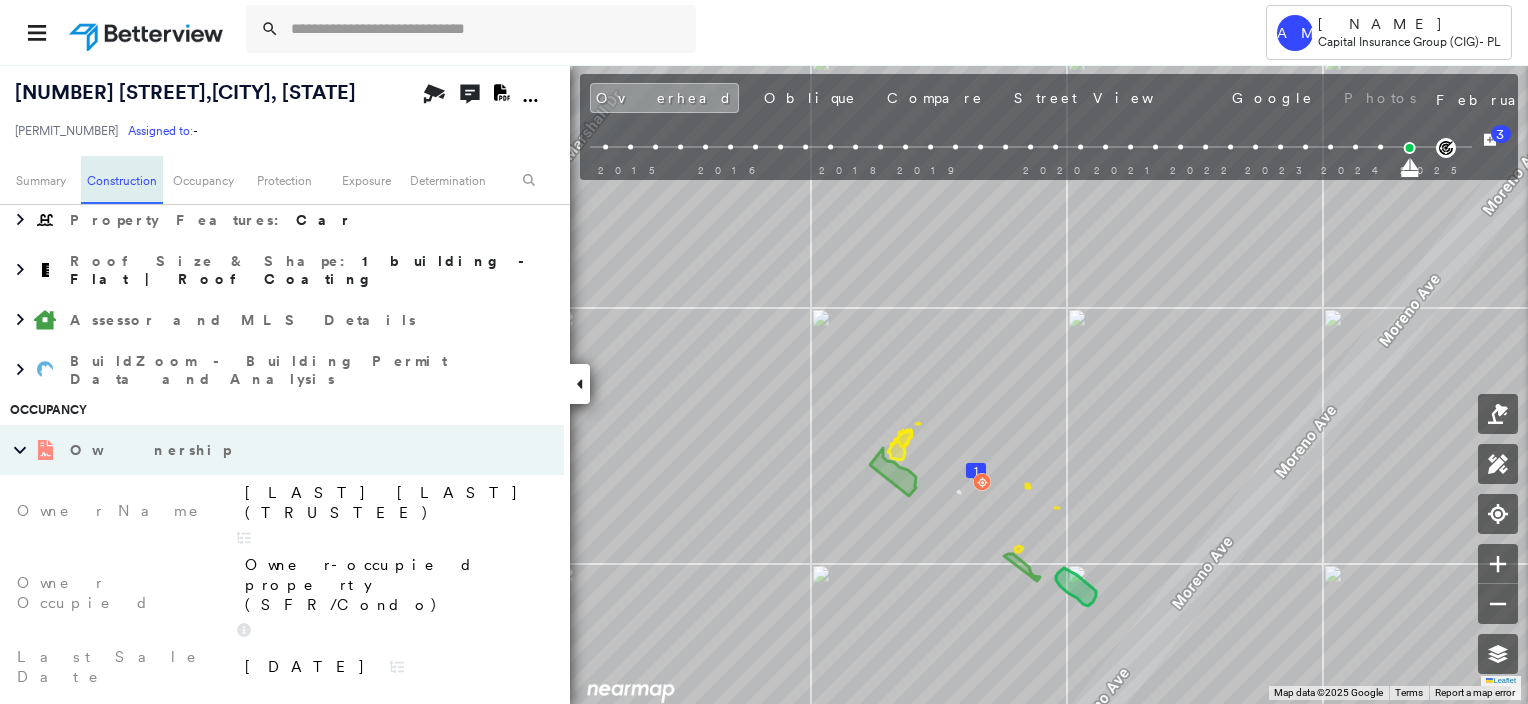 scroll, scrollTop: 463, scrollLeft: 0, axis: vertical 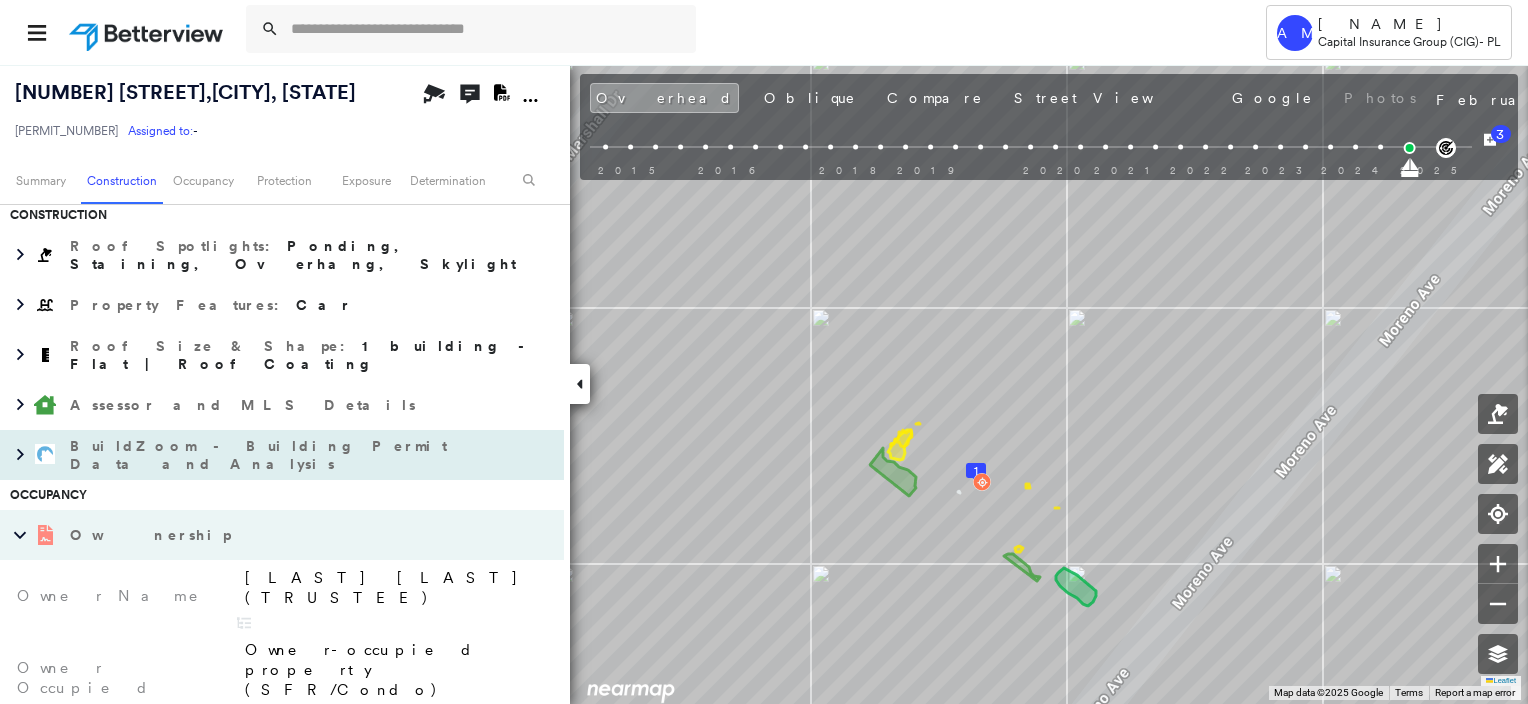 click on "BuildZoom - Building Permit Data and Analysis" at bounding box center [262, 455] 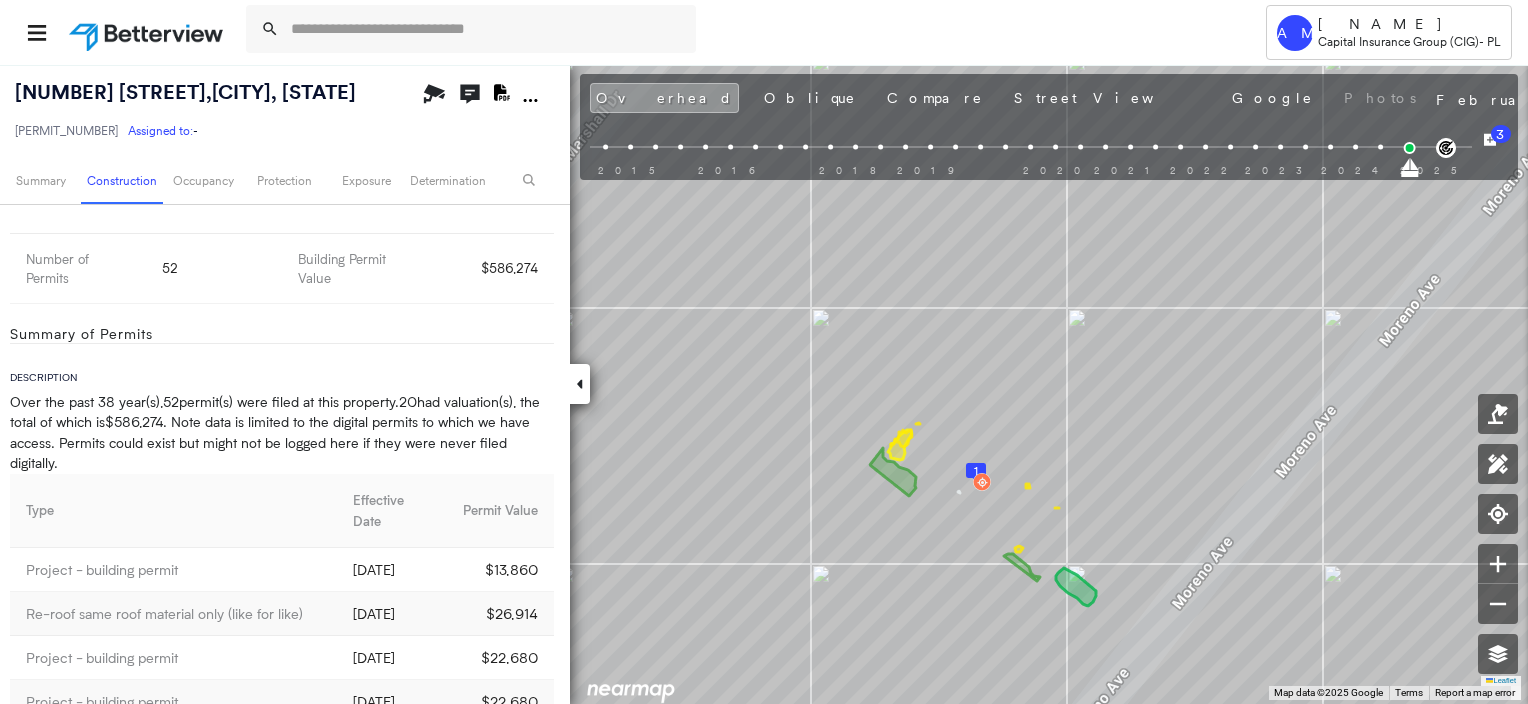scroll, scrollTop: 963, scrollLeft: 0, axis: vertical 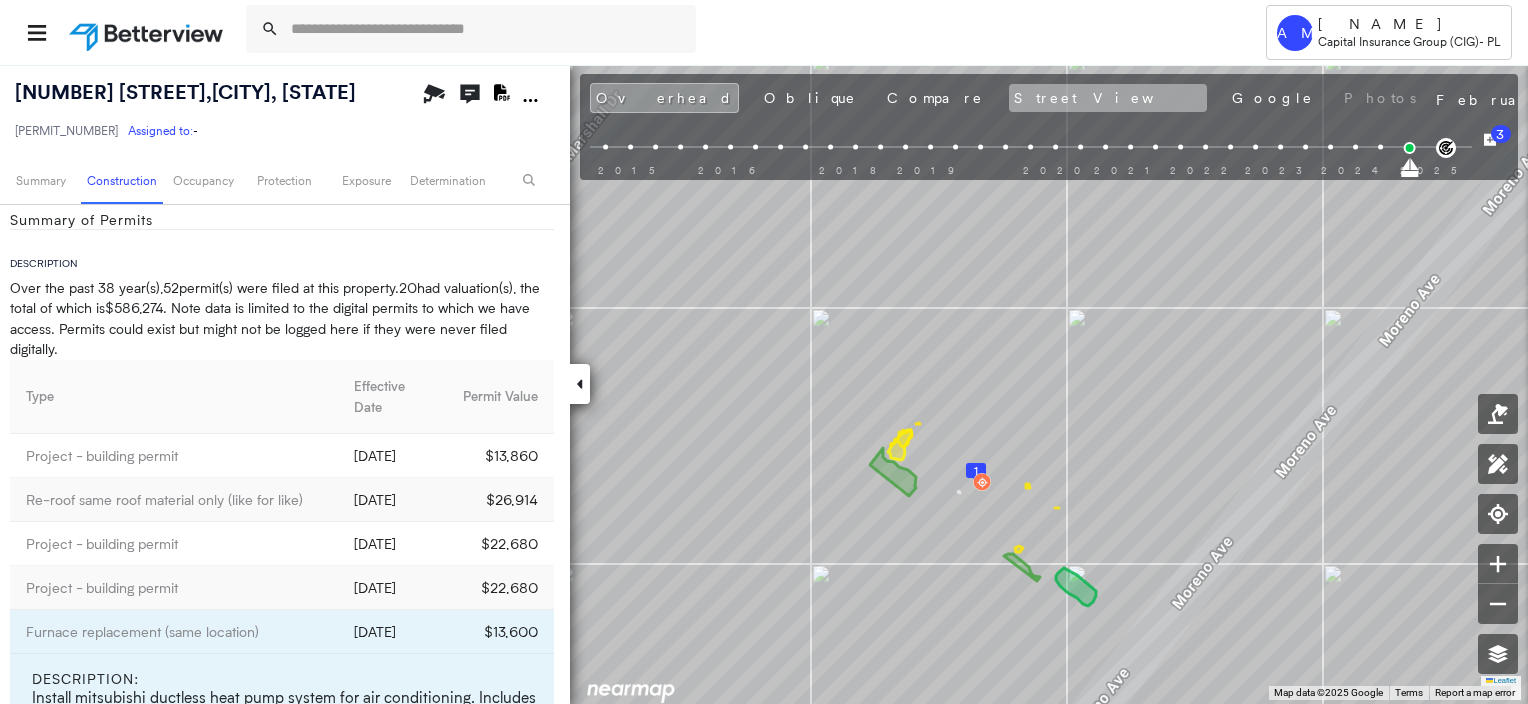 click on "Street View" at bounding box center (1108, 98) 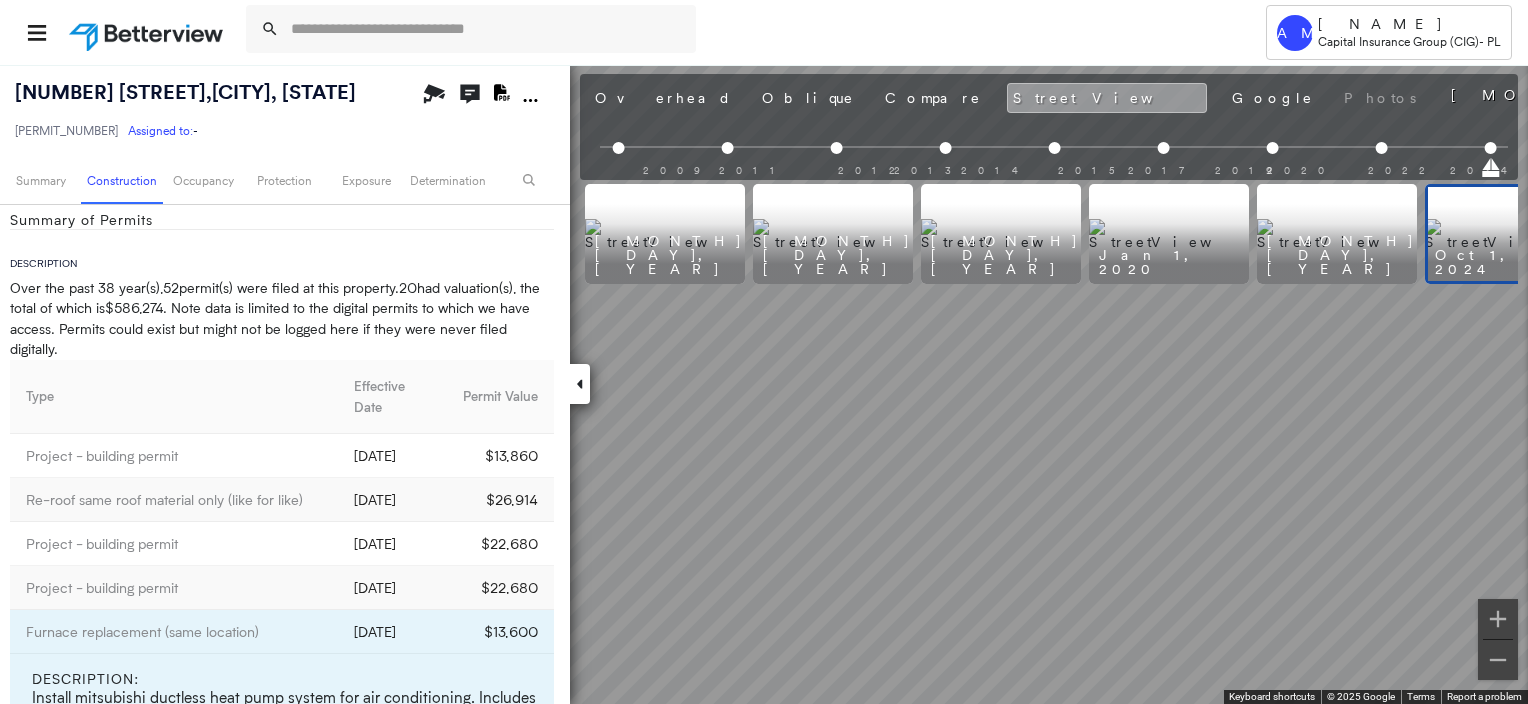 scroll, scrollTop: 0, scrollLeft: 573, axis: horizontal 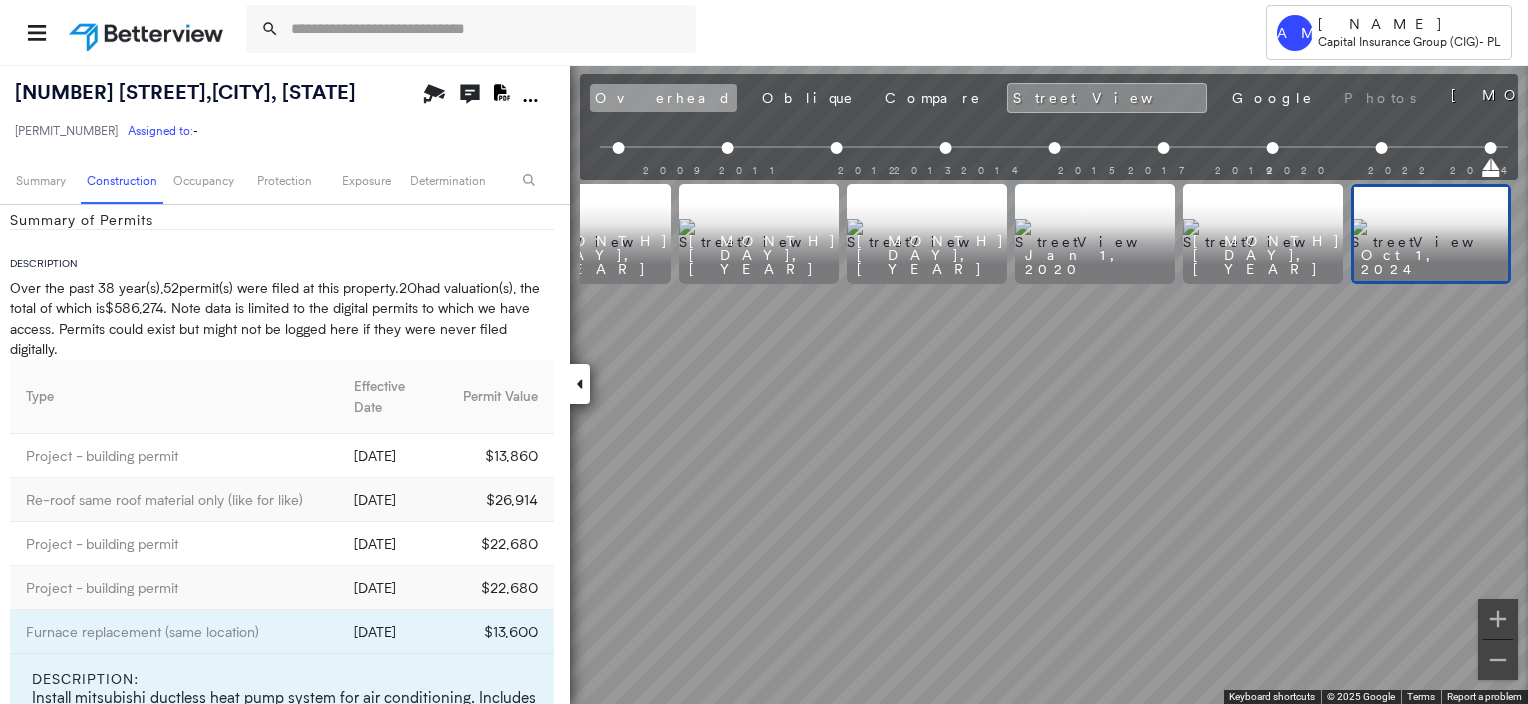 click on "Overhead" at bounding box center [663, 98] 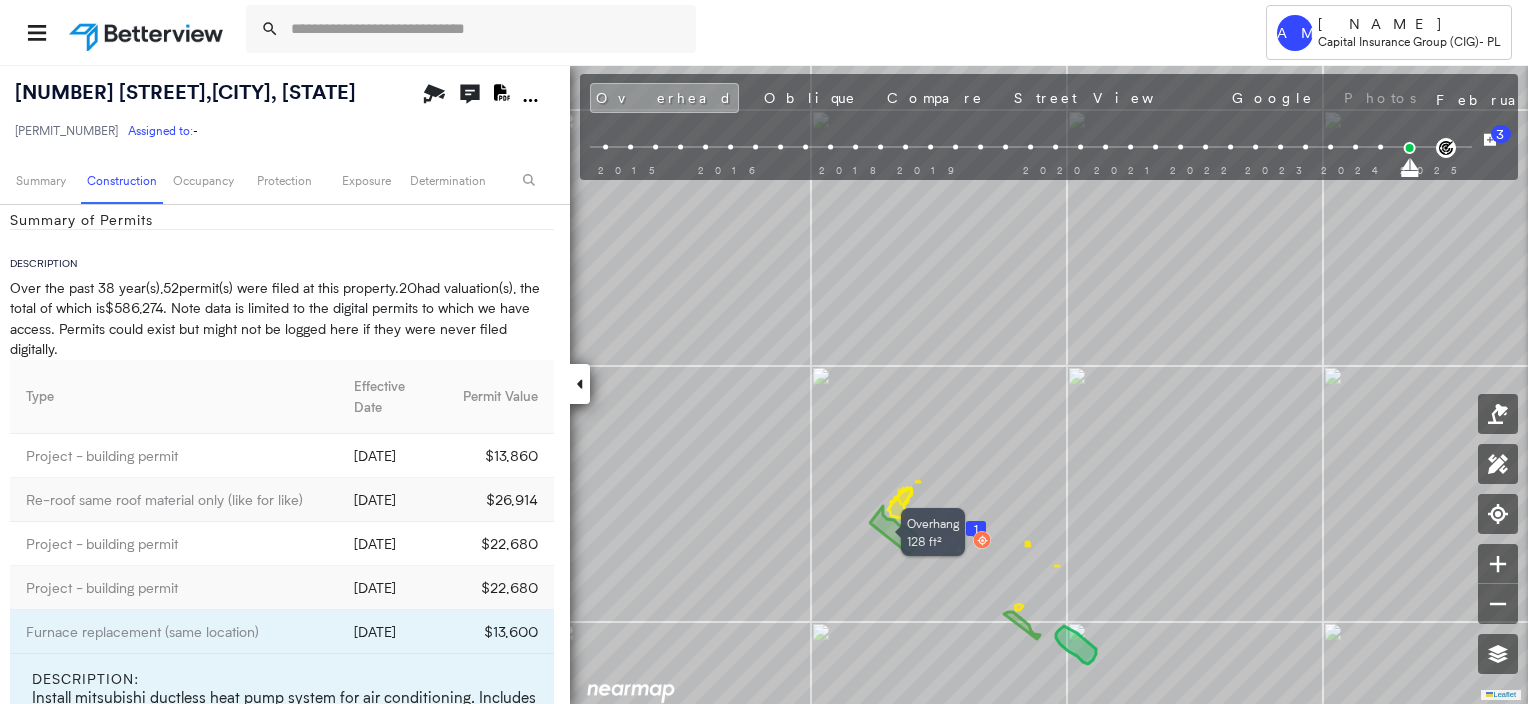 scroll, scrollTop: 0, scrollLeft: 0, axis: both 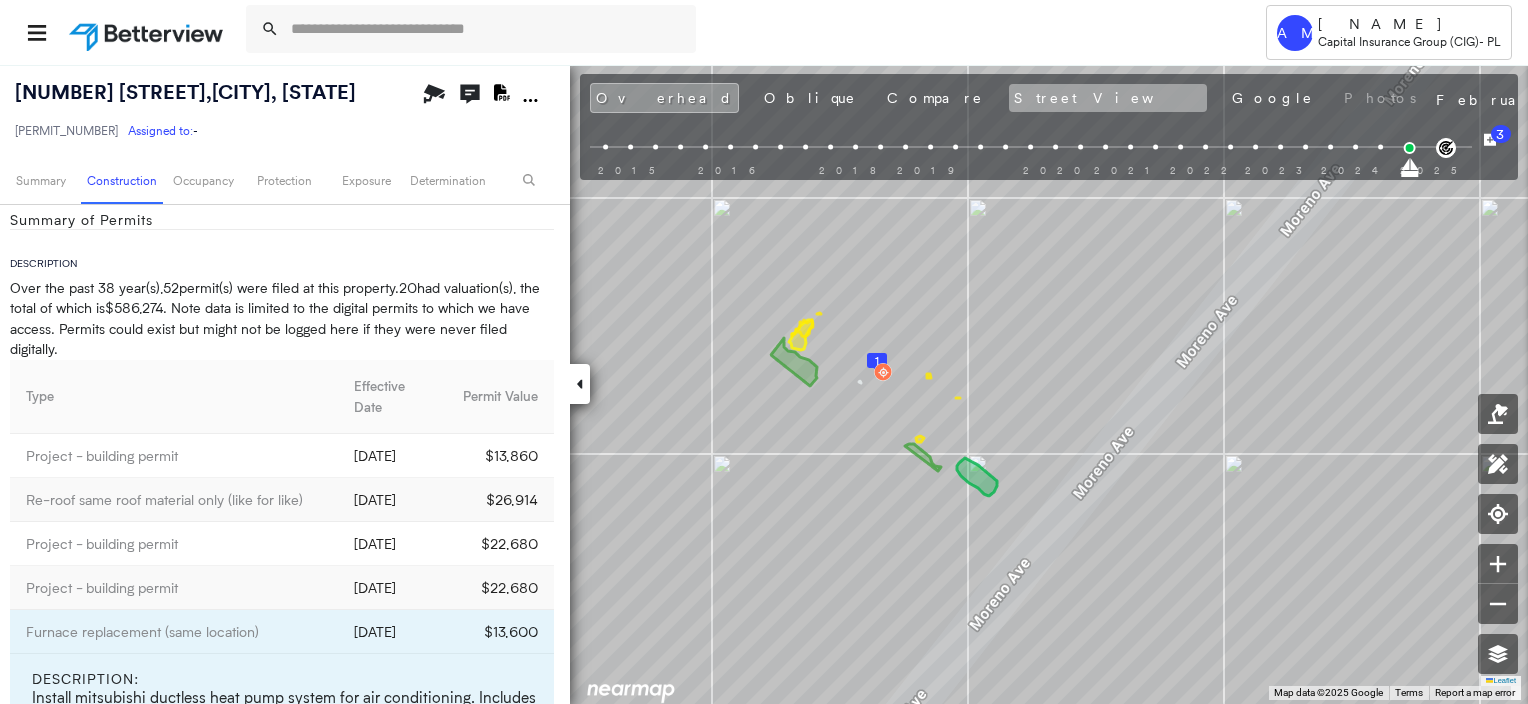 click on "Street View" at bounding box center (1108, 98) 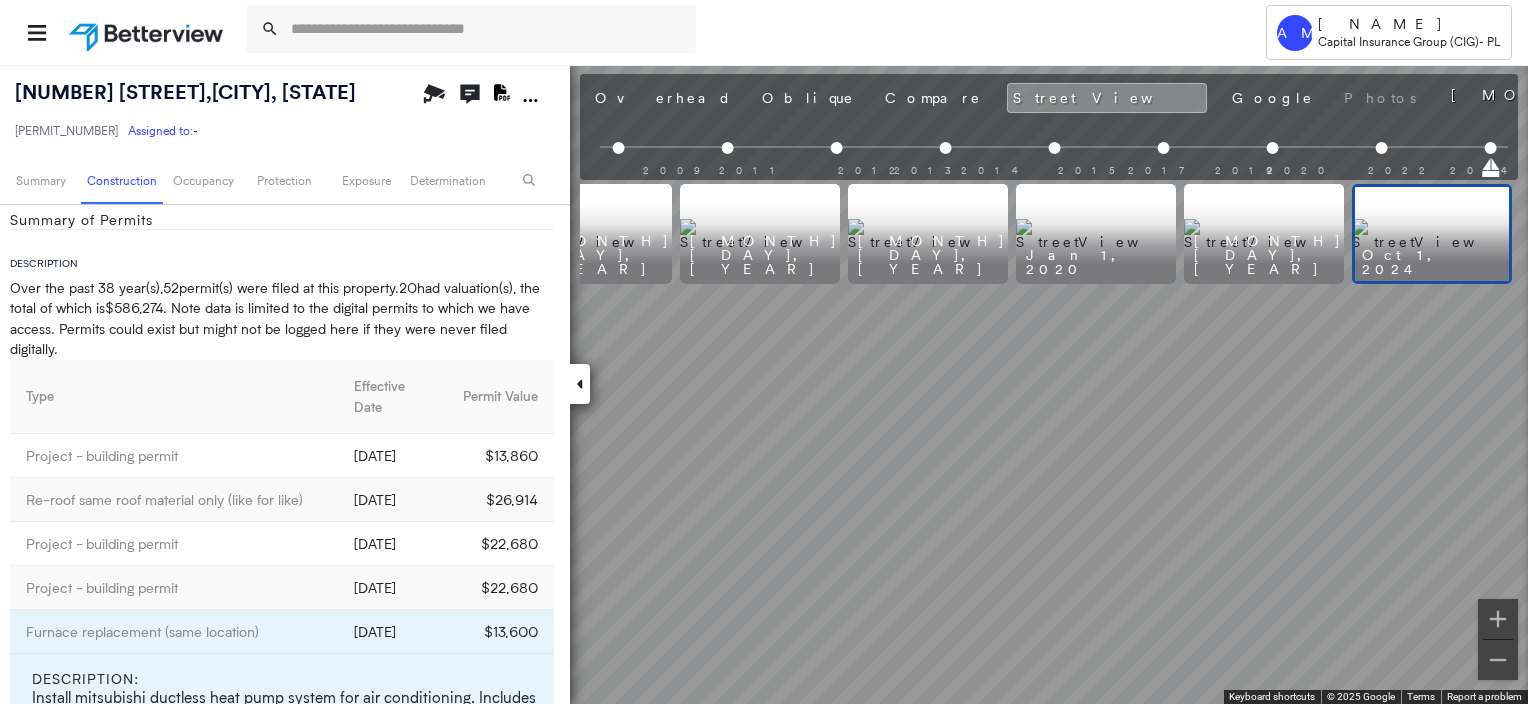 scroll, scrollTop: 0, scrollLeft: 573, axis: horizontal 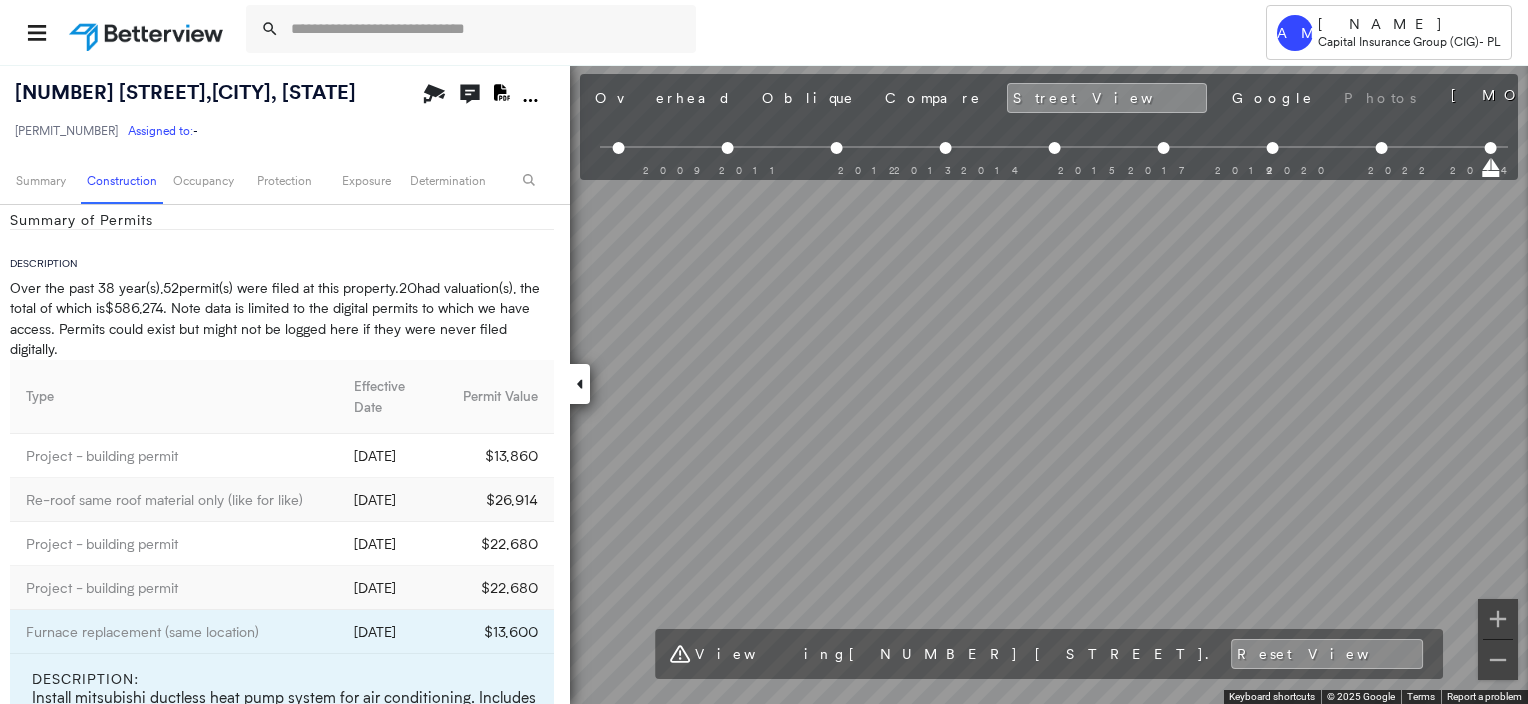 click on "[COMPANY] [NAME] [COMPANY] ([ABBR]) - PL [NUMBER] [STREET], [CITY], [STATE] [POSTAL_CODE] [PERMIT_NUMBER] Assigned to: - Assigned to: - [PERMIT_NUMBER] Assigned to: - Open Comments Download PDF Report Summary Construction Occupancy Protection Exposure Determination Overhead Obliques Street View Roof Spotlight™ Index : 92 out of 100 0 100 25 50 75 1 Building Roof Scores 1 Buildings Policy Information : [PERMIT_NUMBER] Flags : 1 (0 cleared, 1 uncleared) Construction Roof Spotlights : Ponding, Staining, Overhang, Skylight Property Features : Car Roof Size & Shape : 1 building - Flat | Roof Coating Assessor and MLS Details BuildZoom - Building Permit Data and Analysis Timeline of Permits 1986 2024 2 1 2 5 2 2 5 5 2 2 4 4 2 2 2 3 1 4 1 1 Number of Permits 52 Building Permit Value $586,274 Summary of Permits Description Over the past 38 year(s) , 52 permit(s) were filed at this property. 20 had valuation(s), the total of which is $586,274 Type Effective Date Permit Value - building permit [DATE] $13,860 [DATE] $26,914 [DATE]" at bounding box center [764, 384] 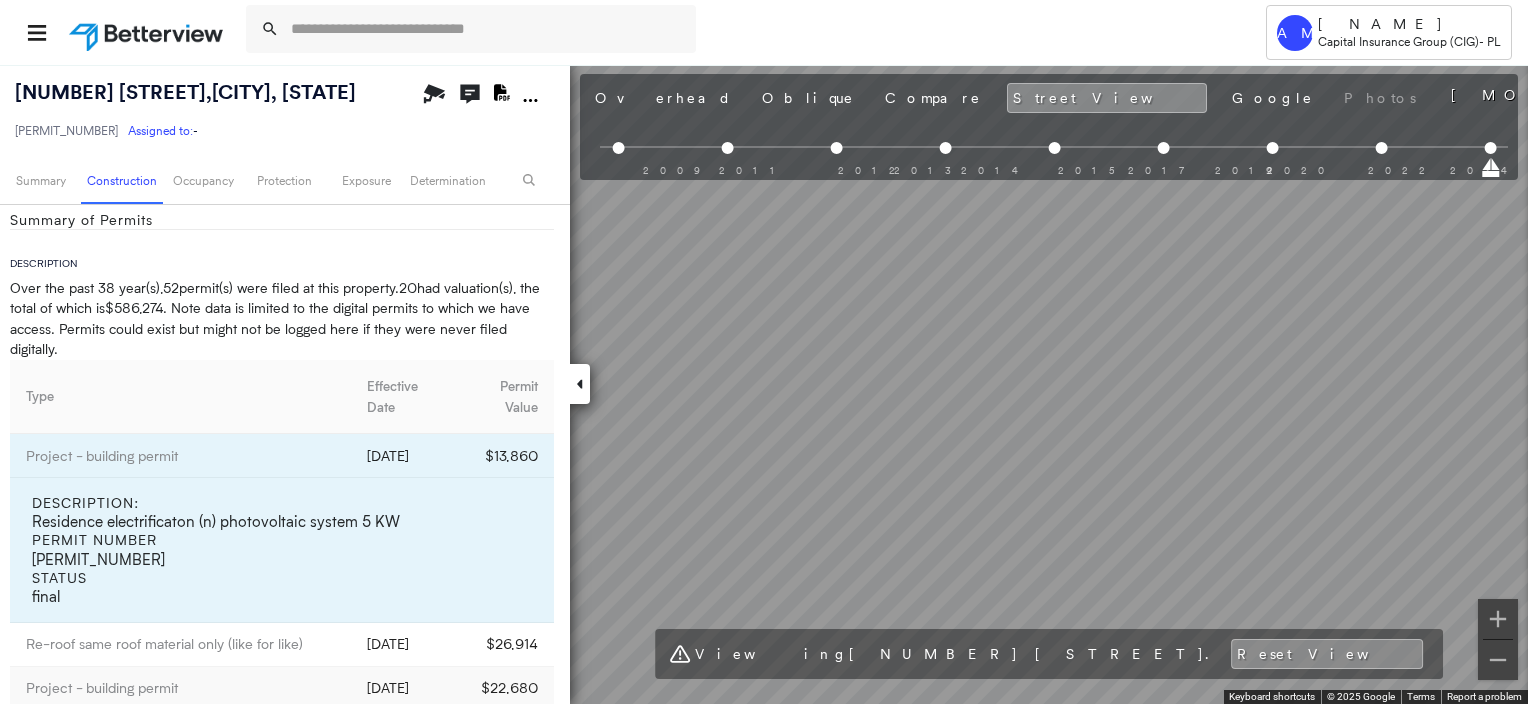 scroll, scrollTop: 1063, scrollLeft: 0, axis: vertical 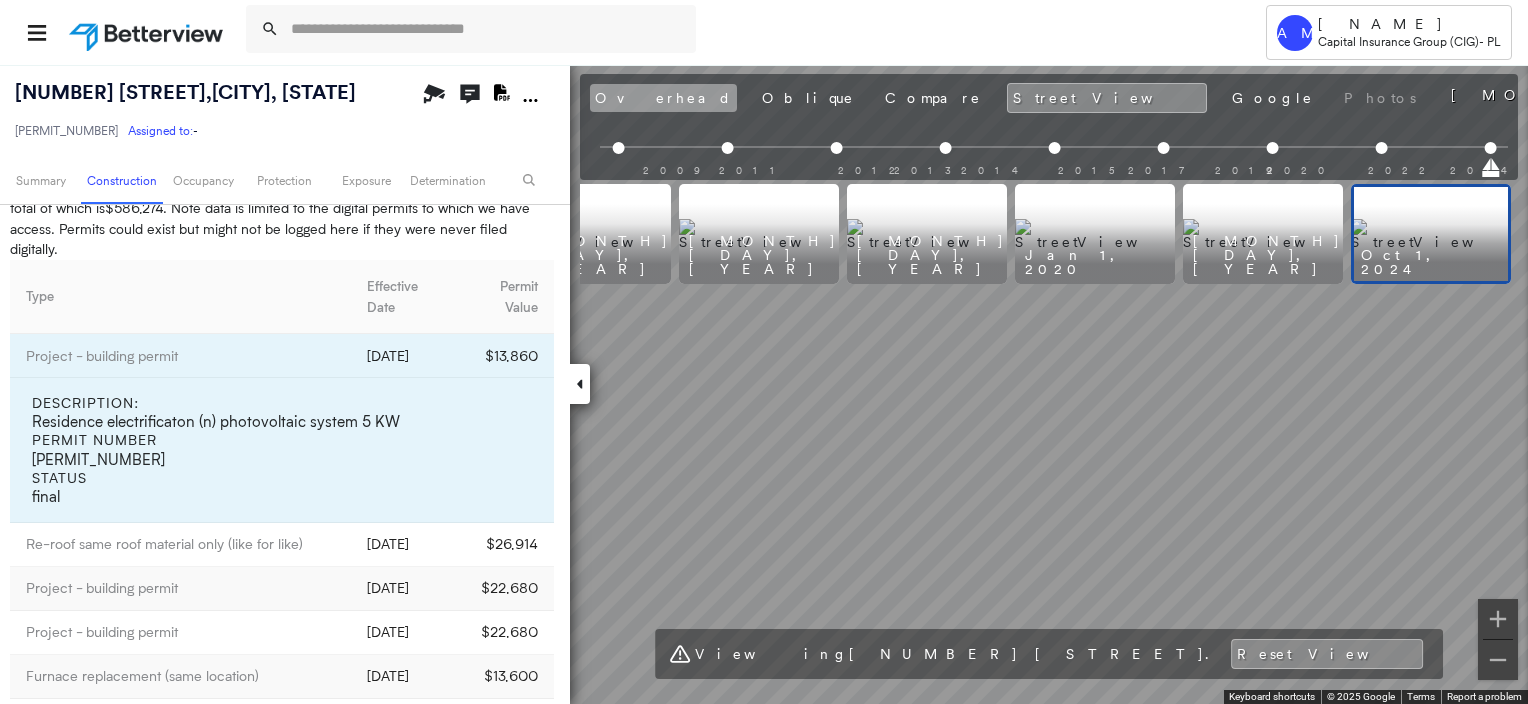click on "Overhead" at bounding box center [663, 98] 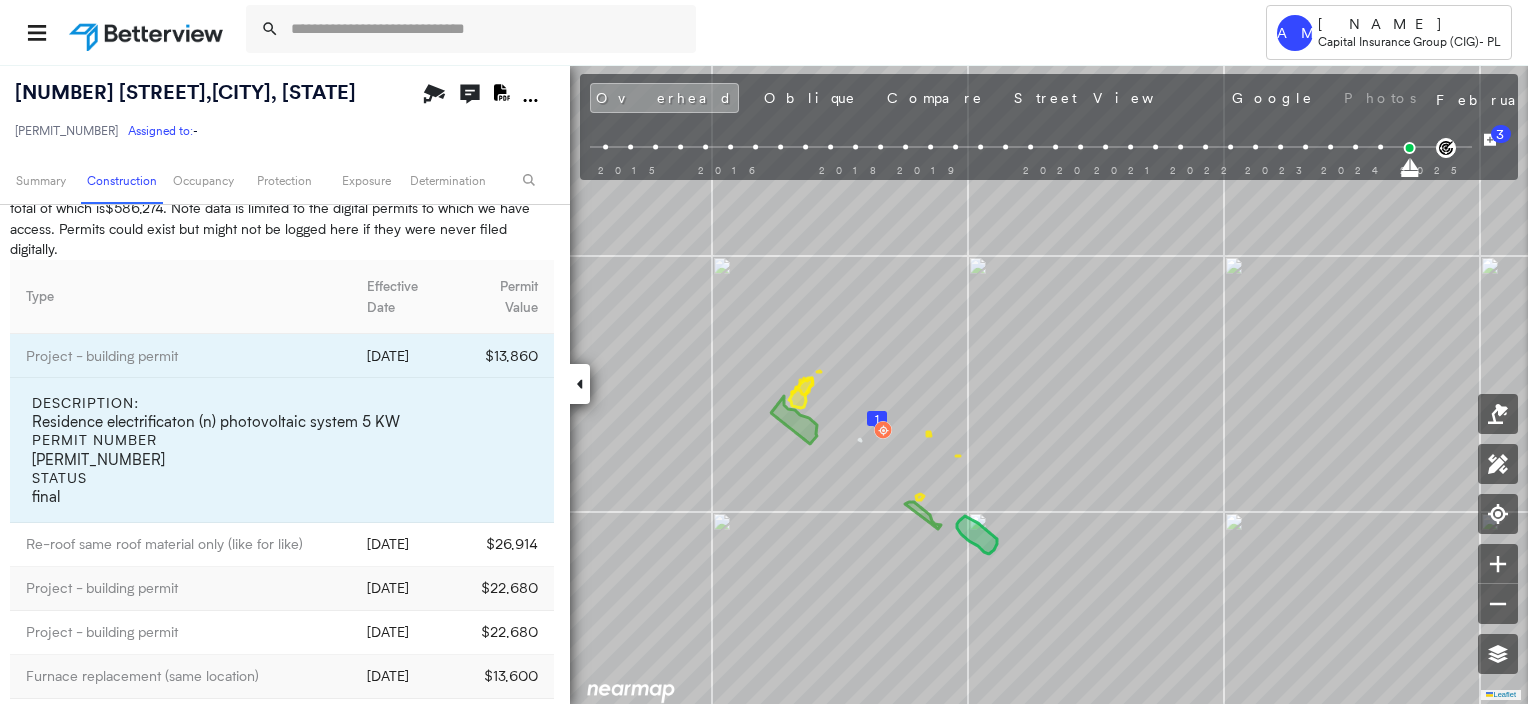 scroll, scrollTop: 0, scrollLeft: 0, axis: both 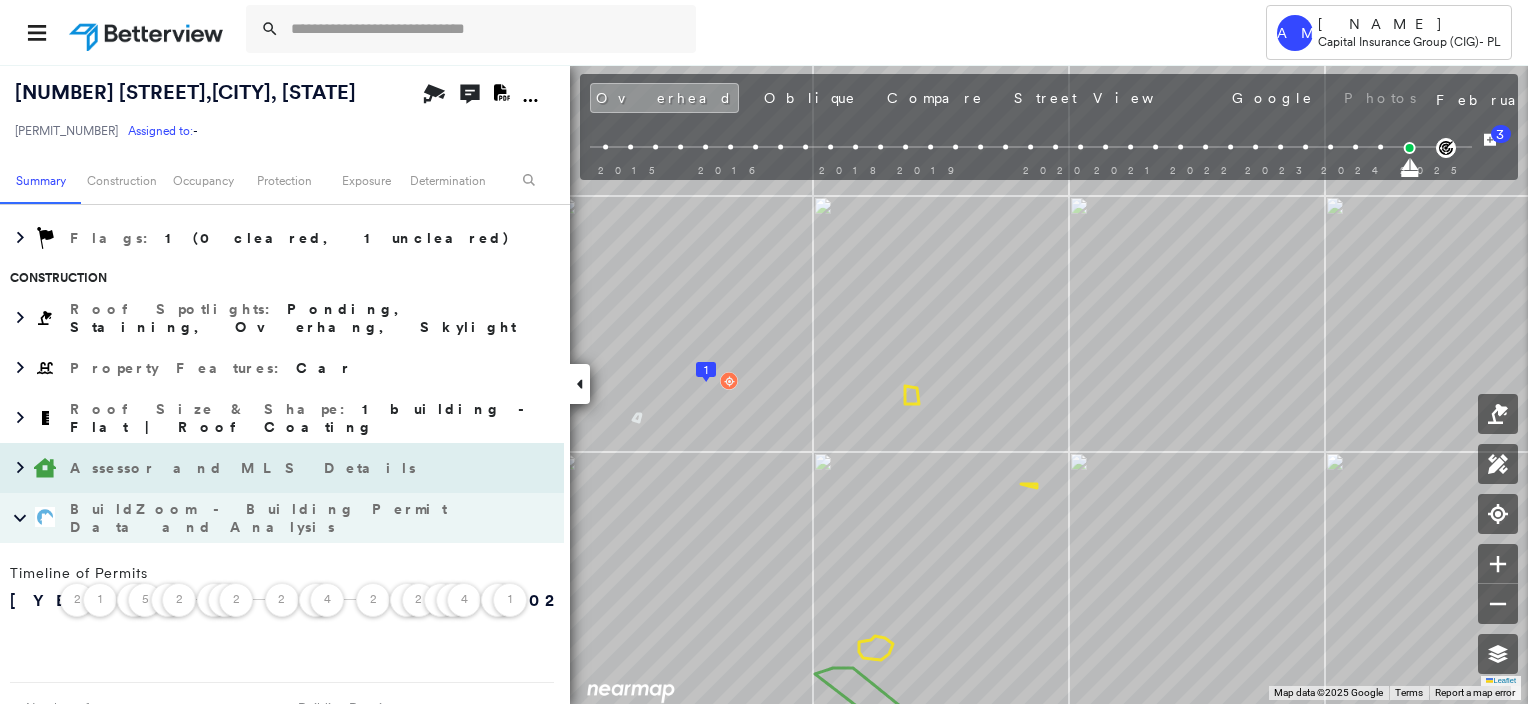 click on "Assessor and MLS Details" at bounding box center (245, 468) 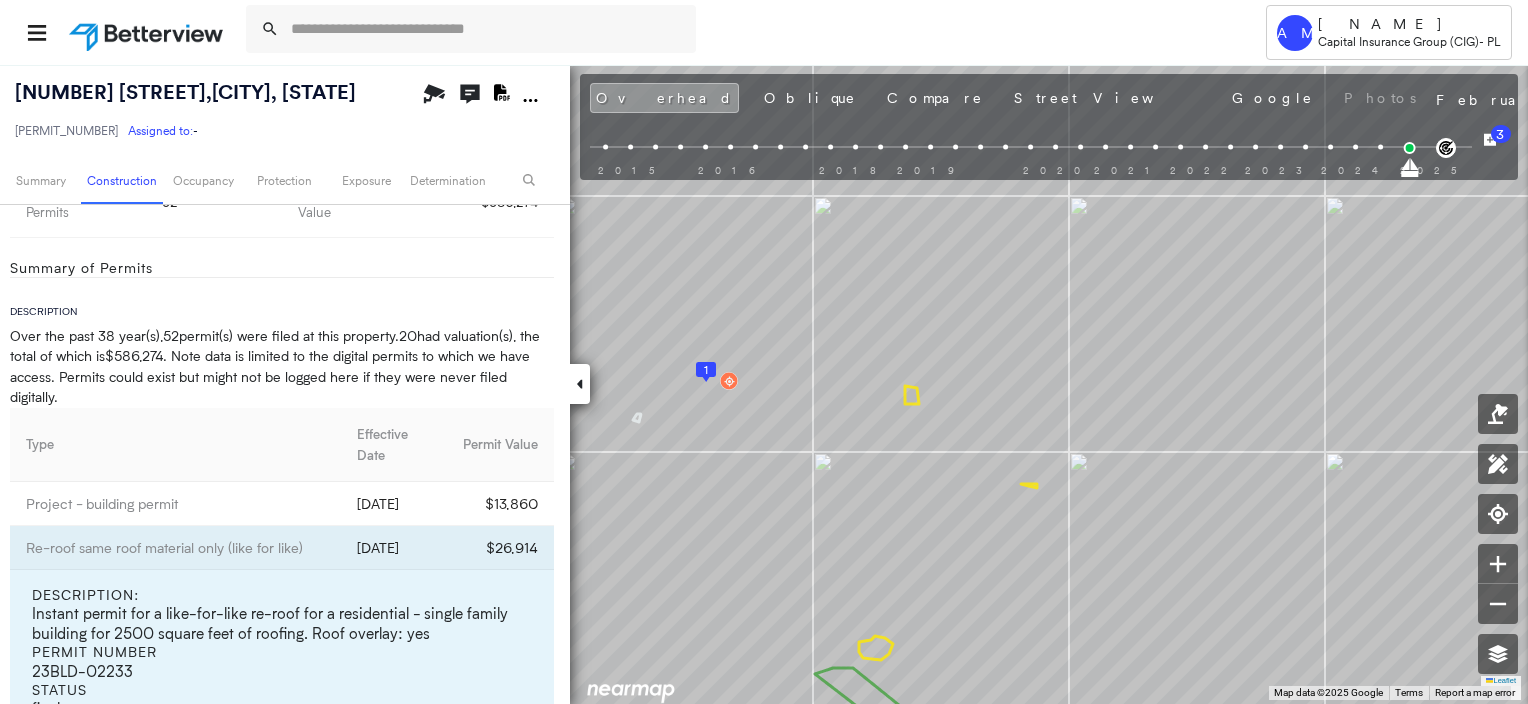 scroll, scrollTop: 1600, scrollLeft: 0, axis: vertical 